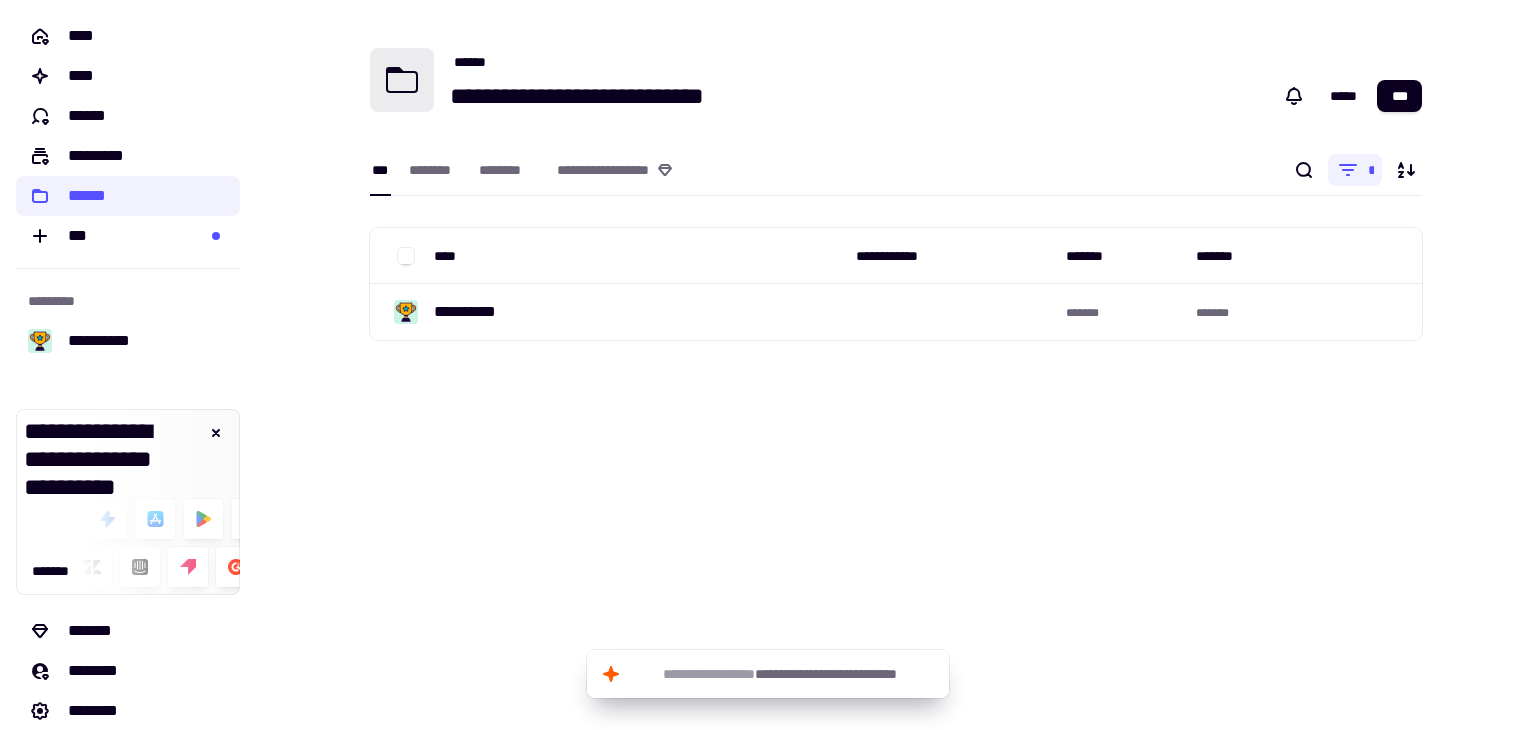 scroll, scrollTop: 0, scrollLeft: 0, axis: both 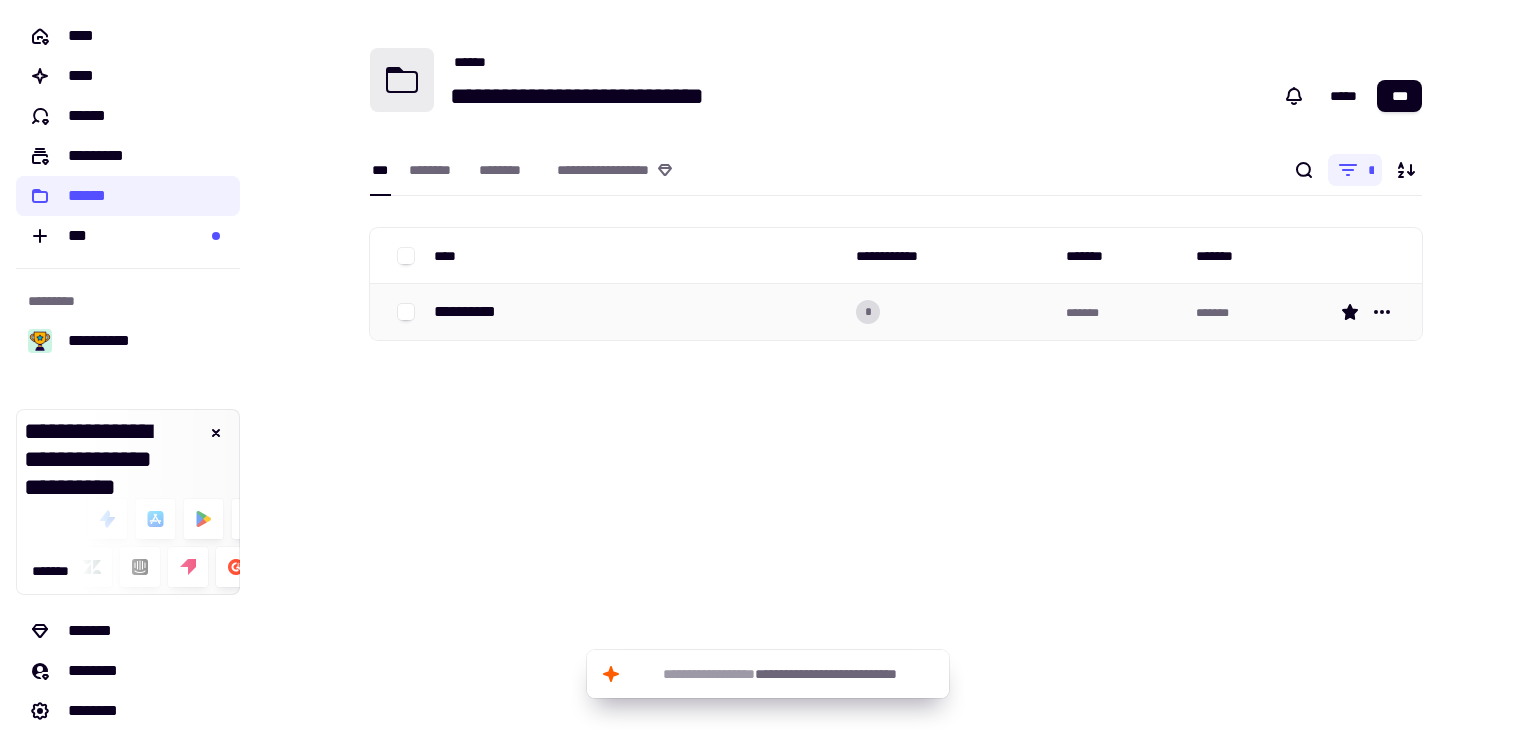 click on "**********" at bounding box center (637, 312) 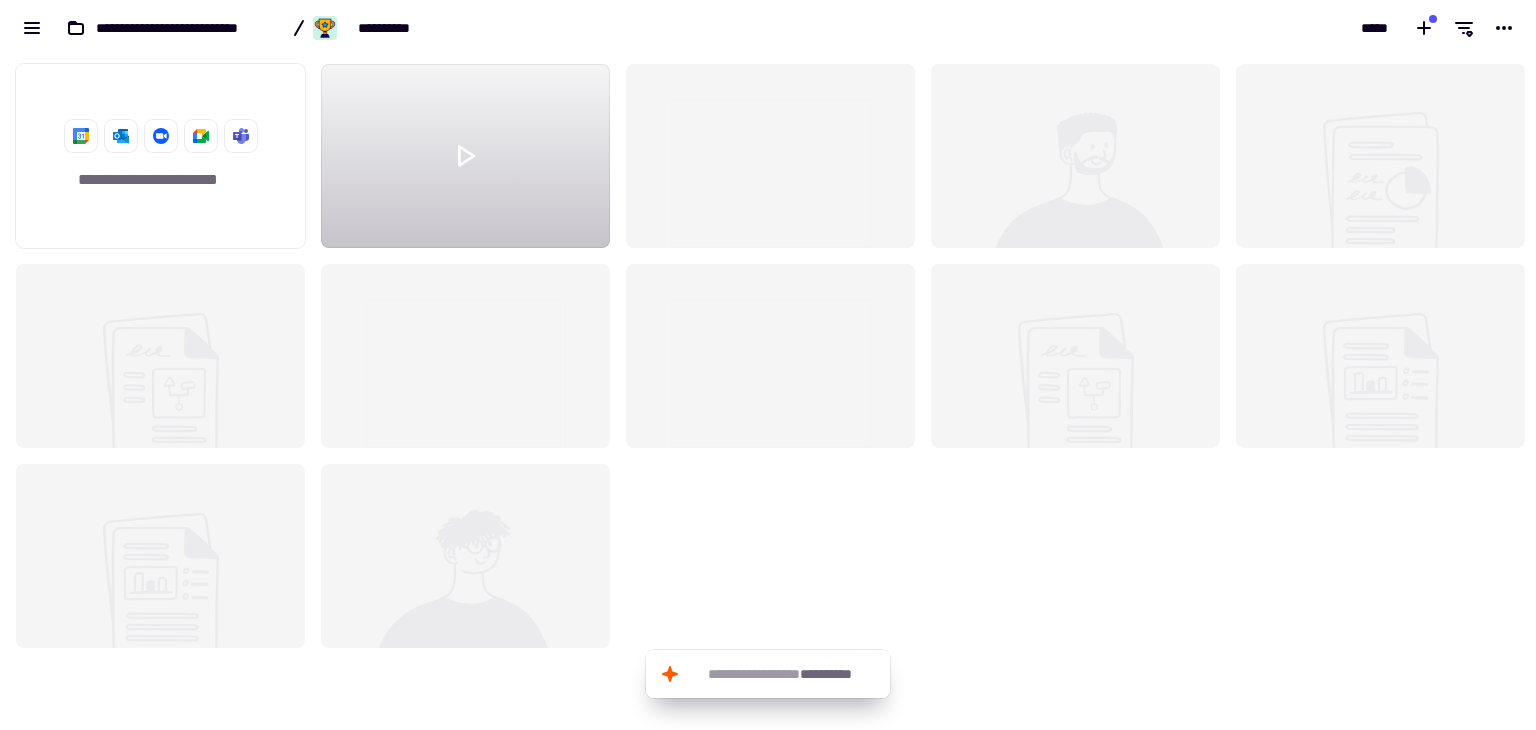 scroll, scrollTop: 16, scrollLeft: 16, axis: both 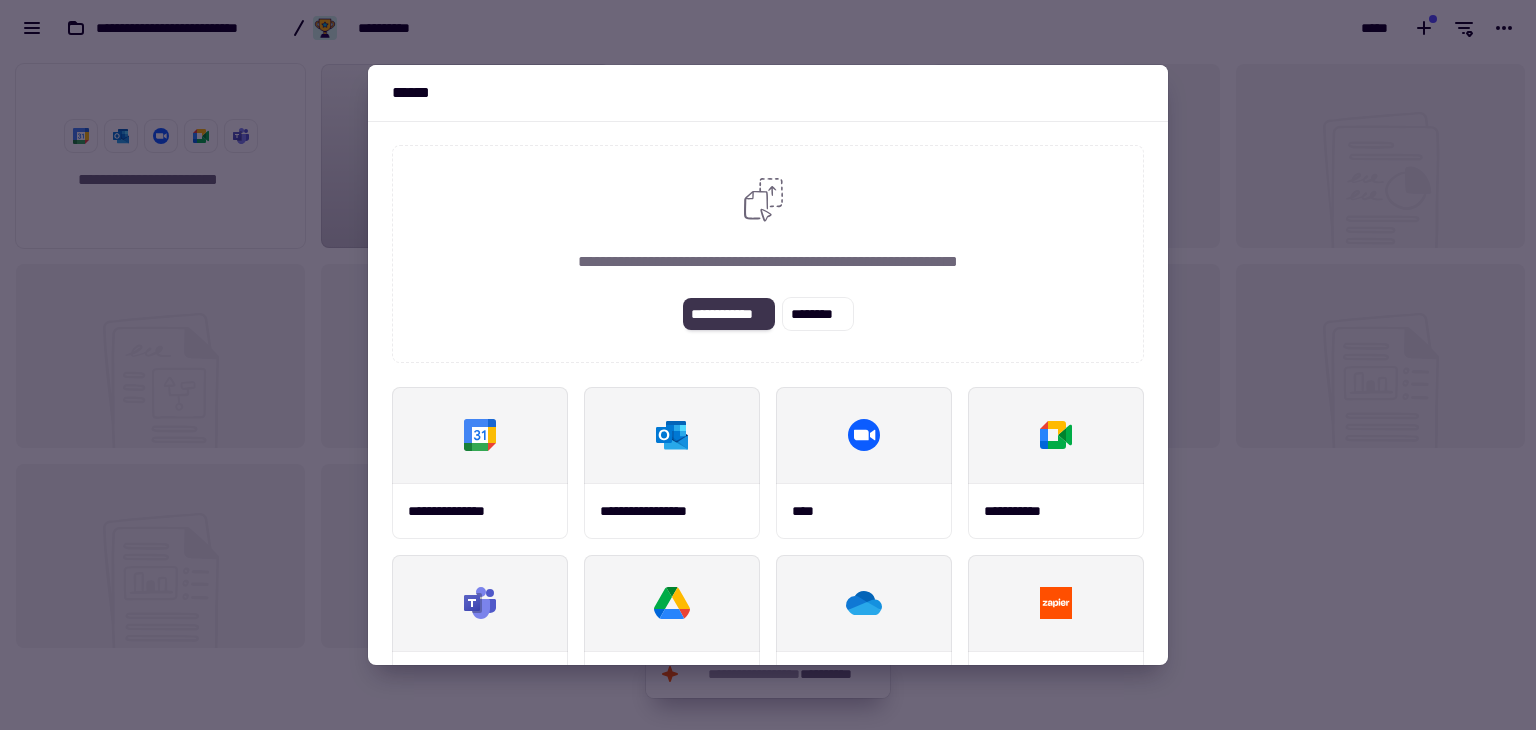 click on "**********" 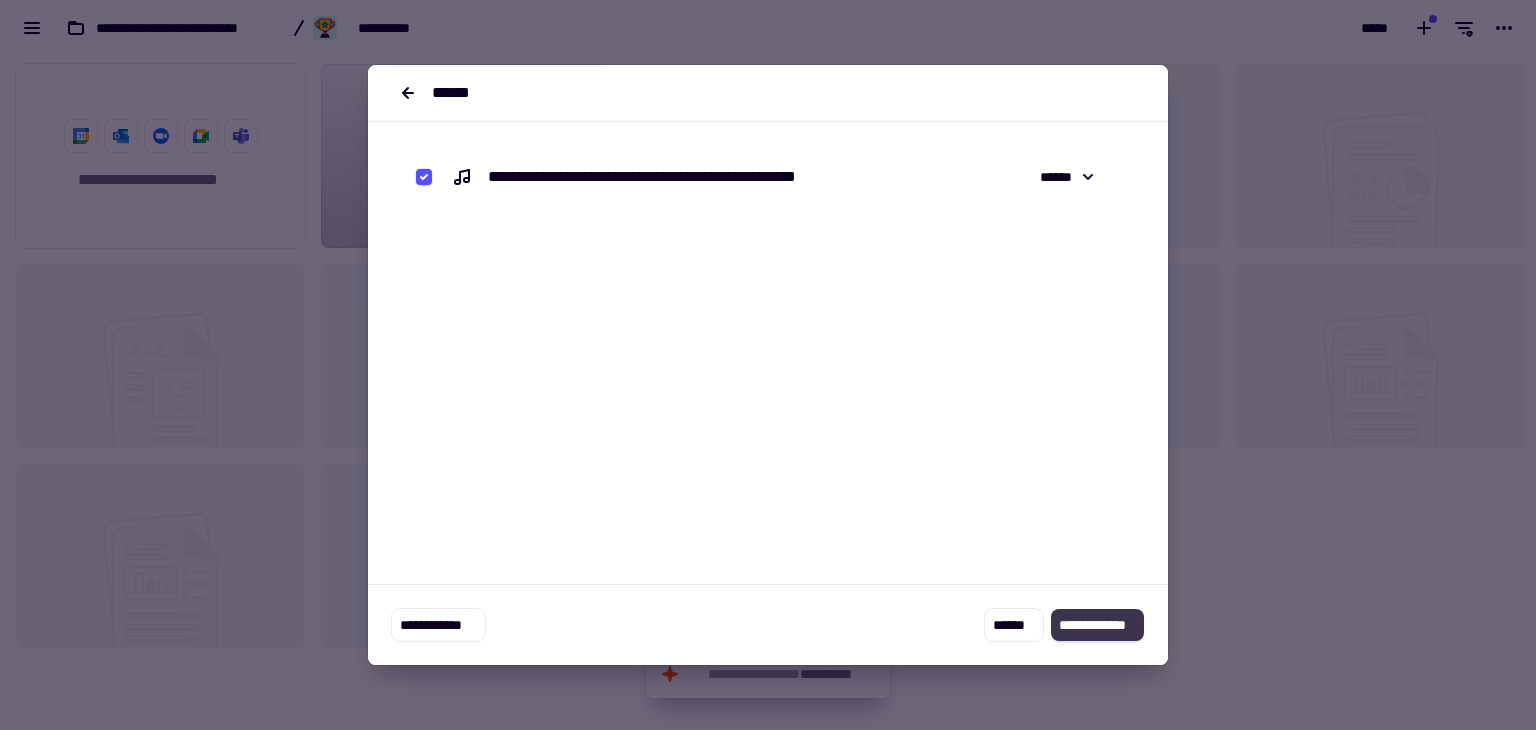 click on "**********" 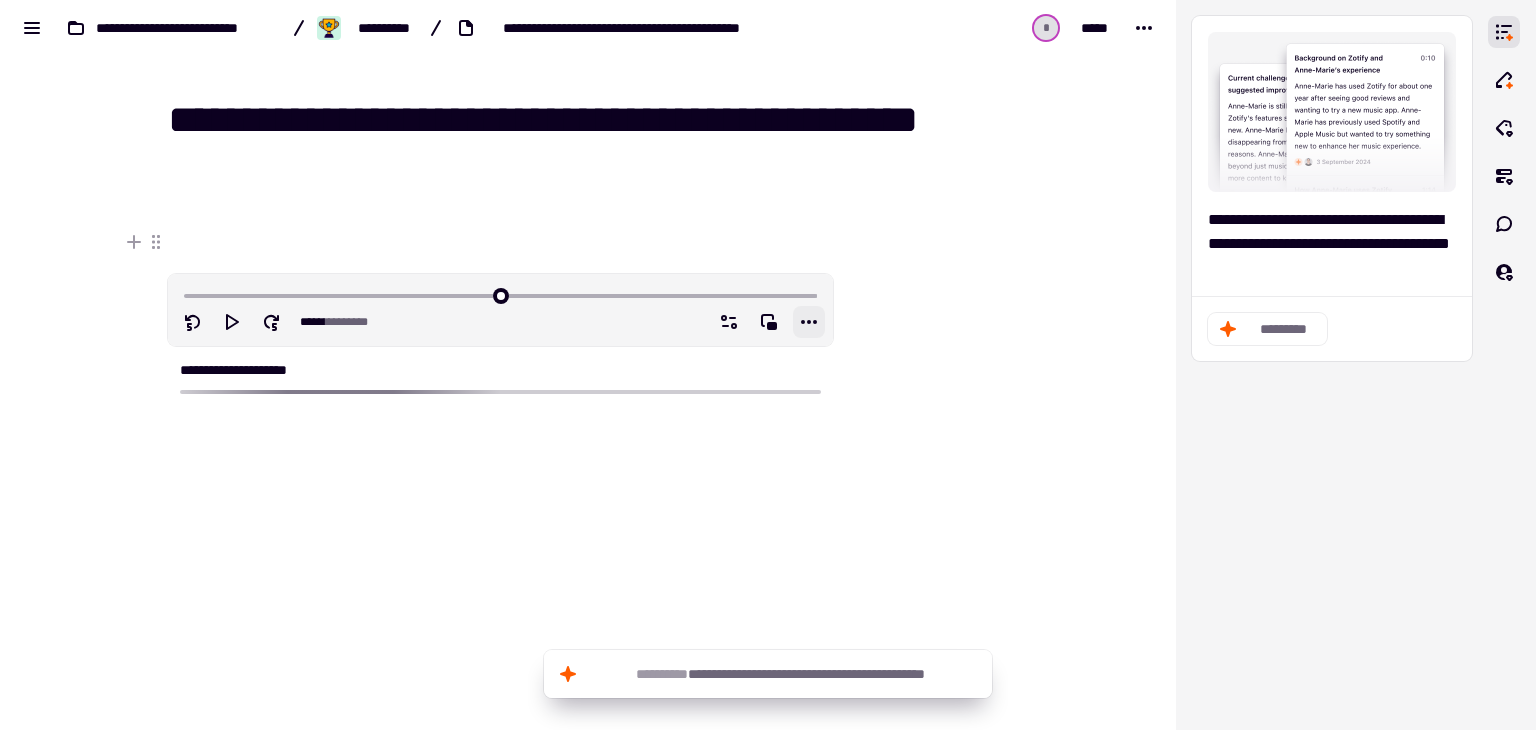 click 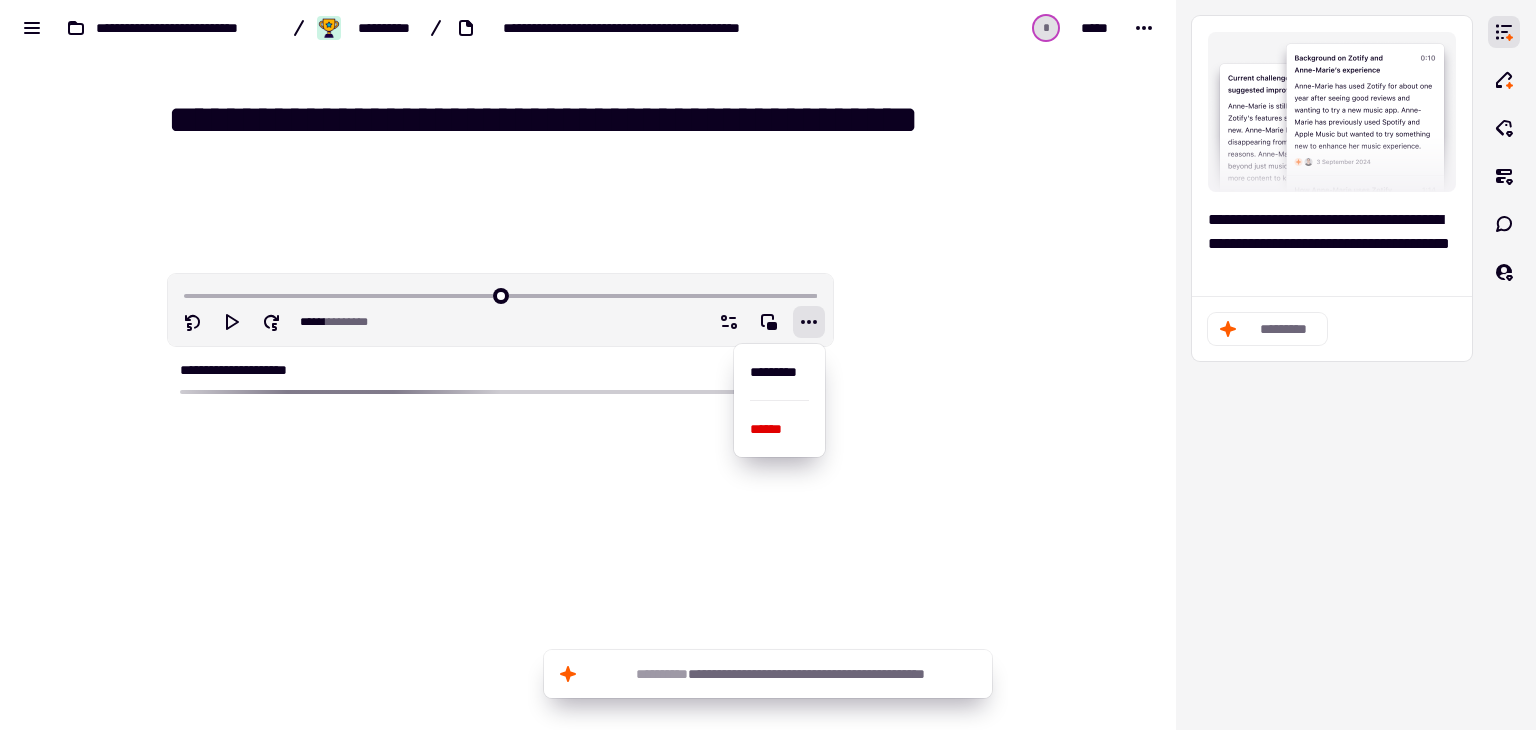 click at bounding box center (934, 419) 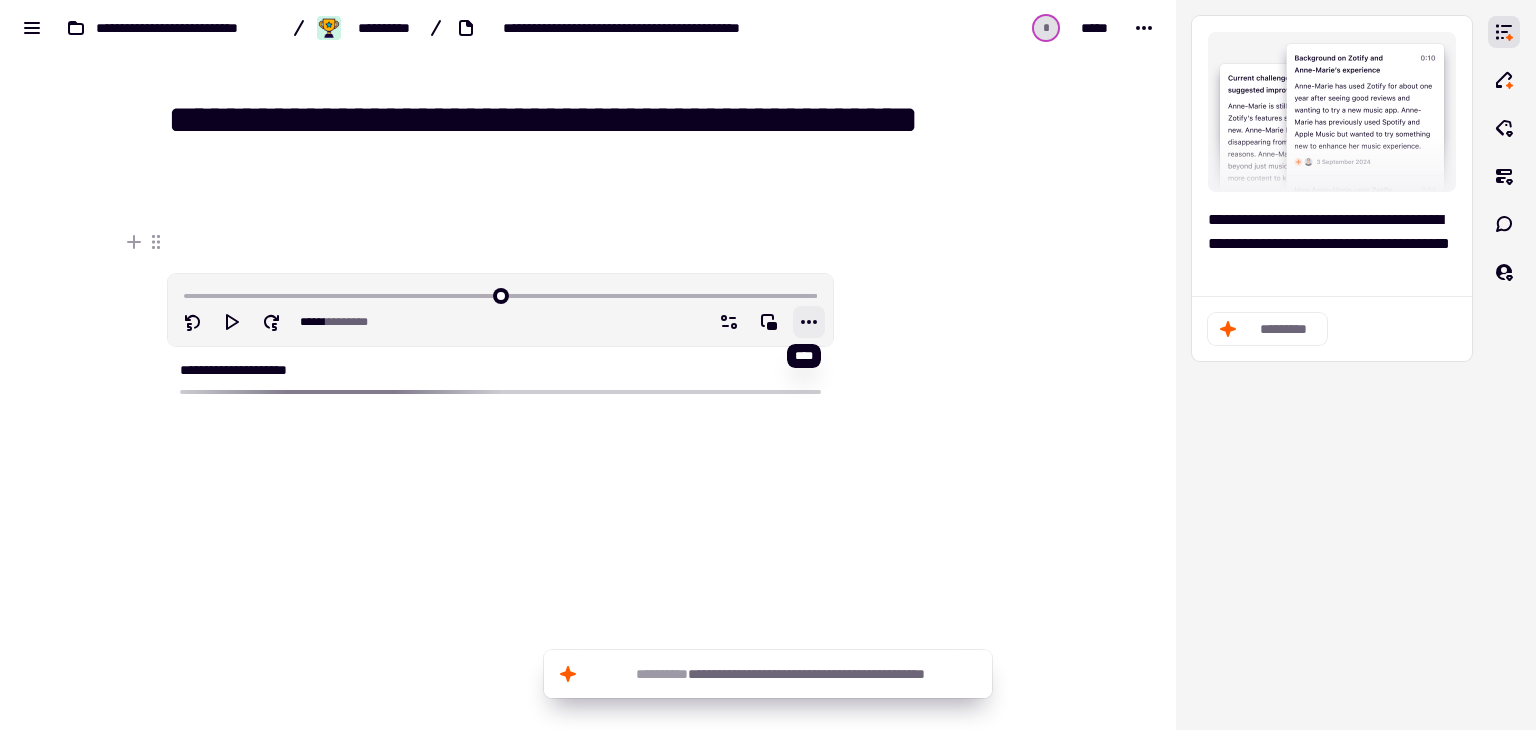click 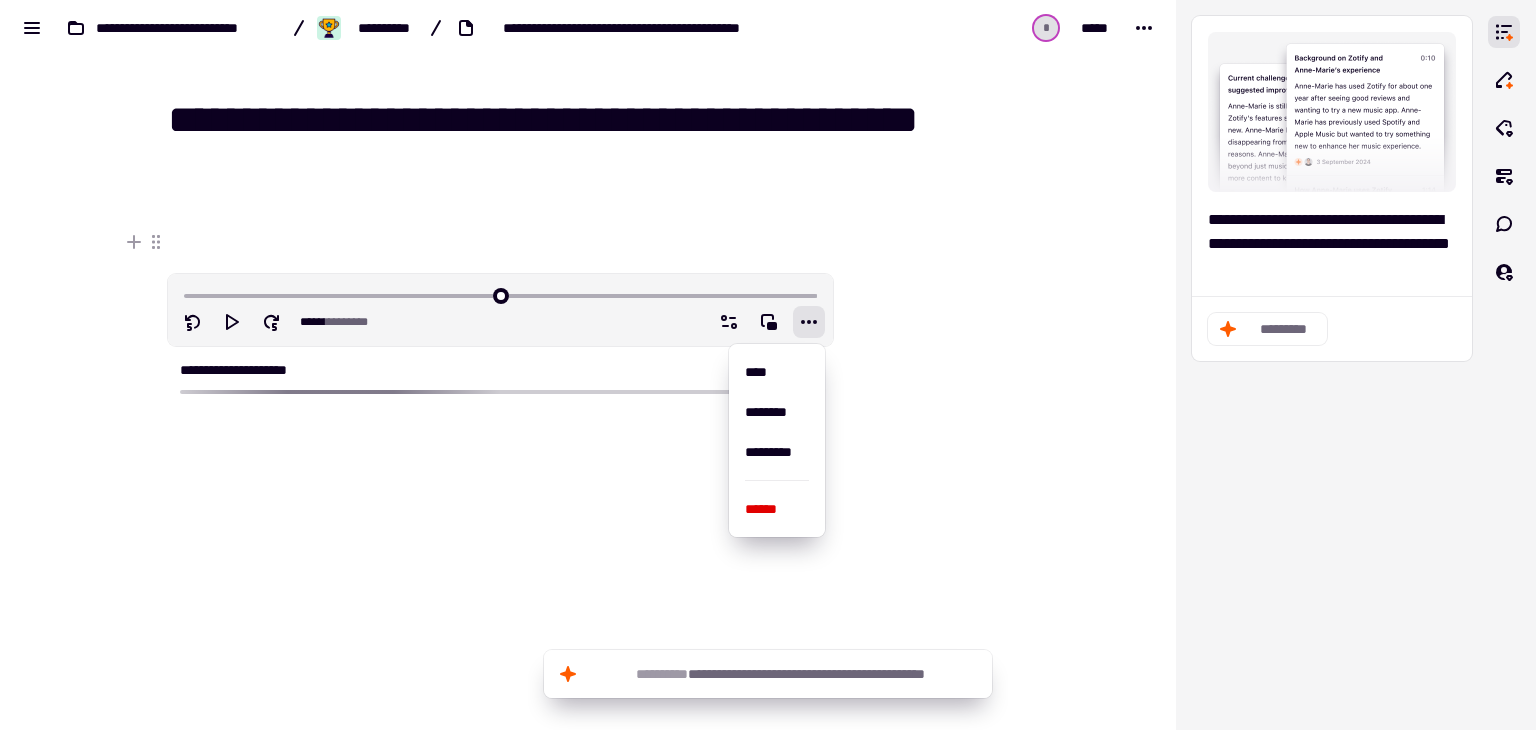click at bounding box center (934, 419) 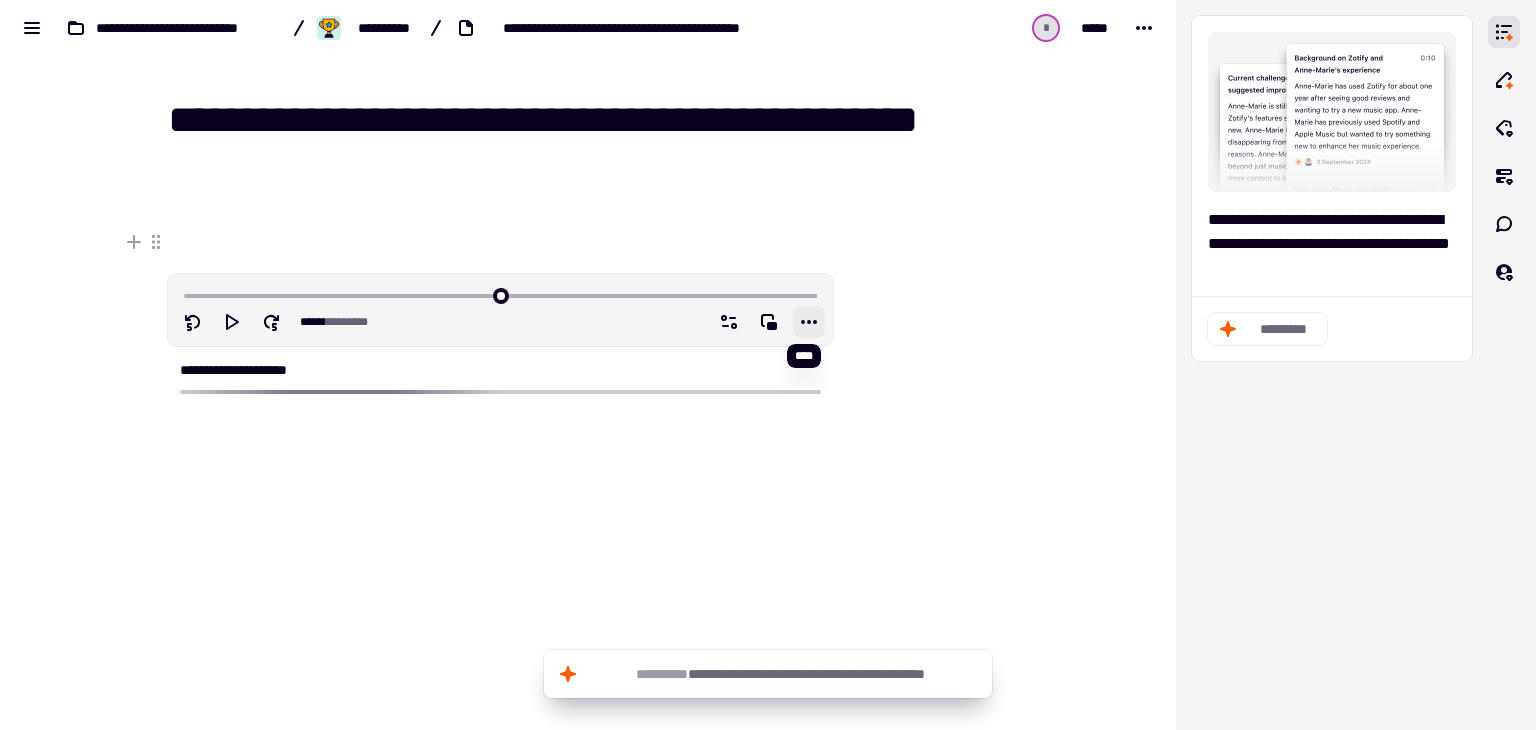 click 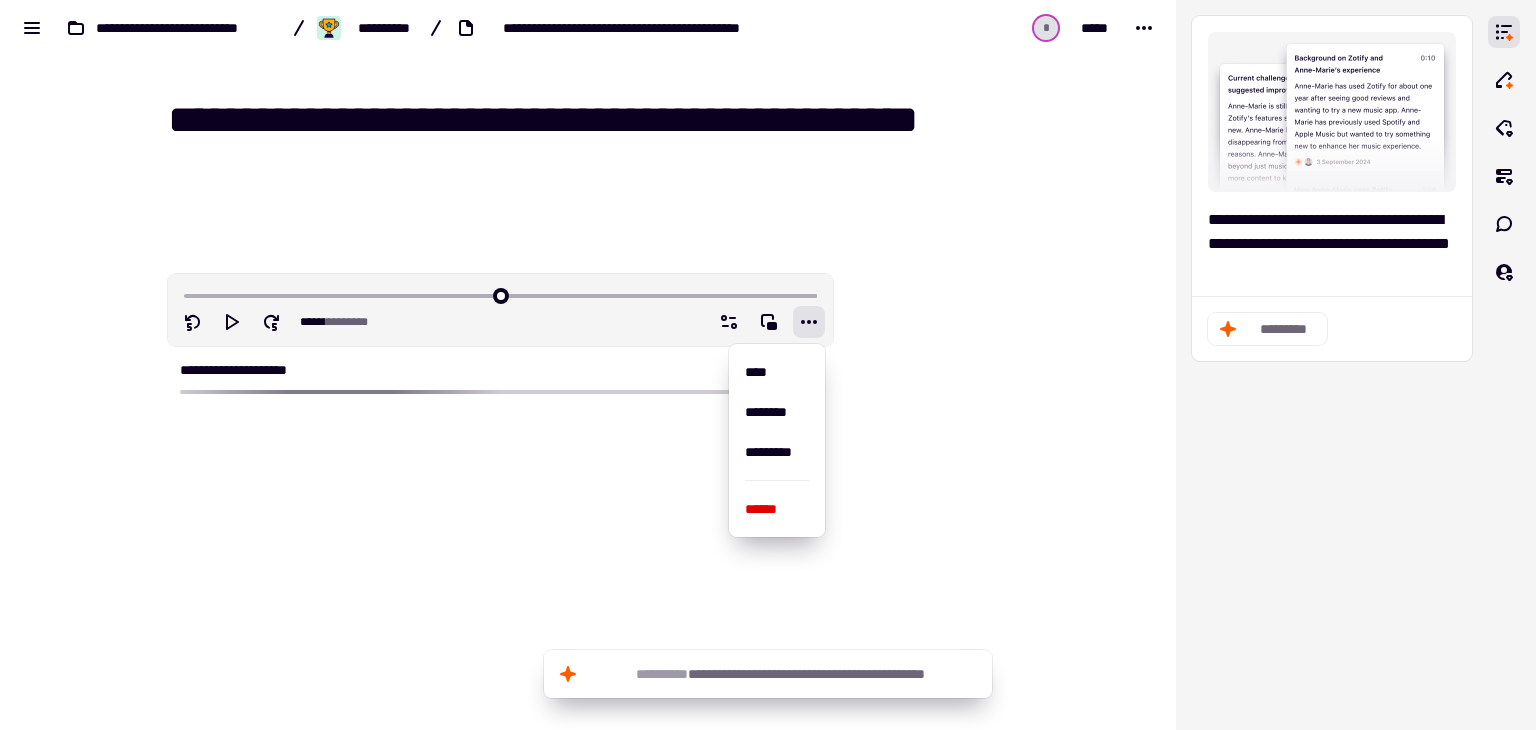 click at bounding box center [934, 419] 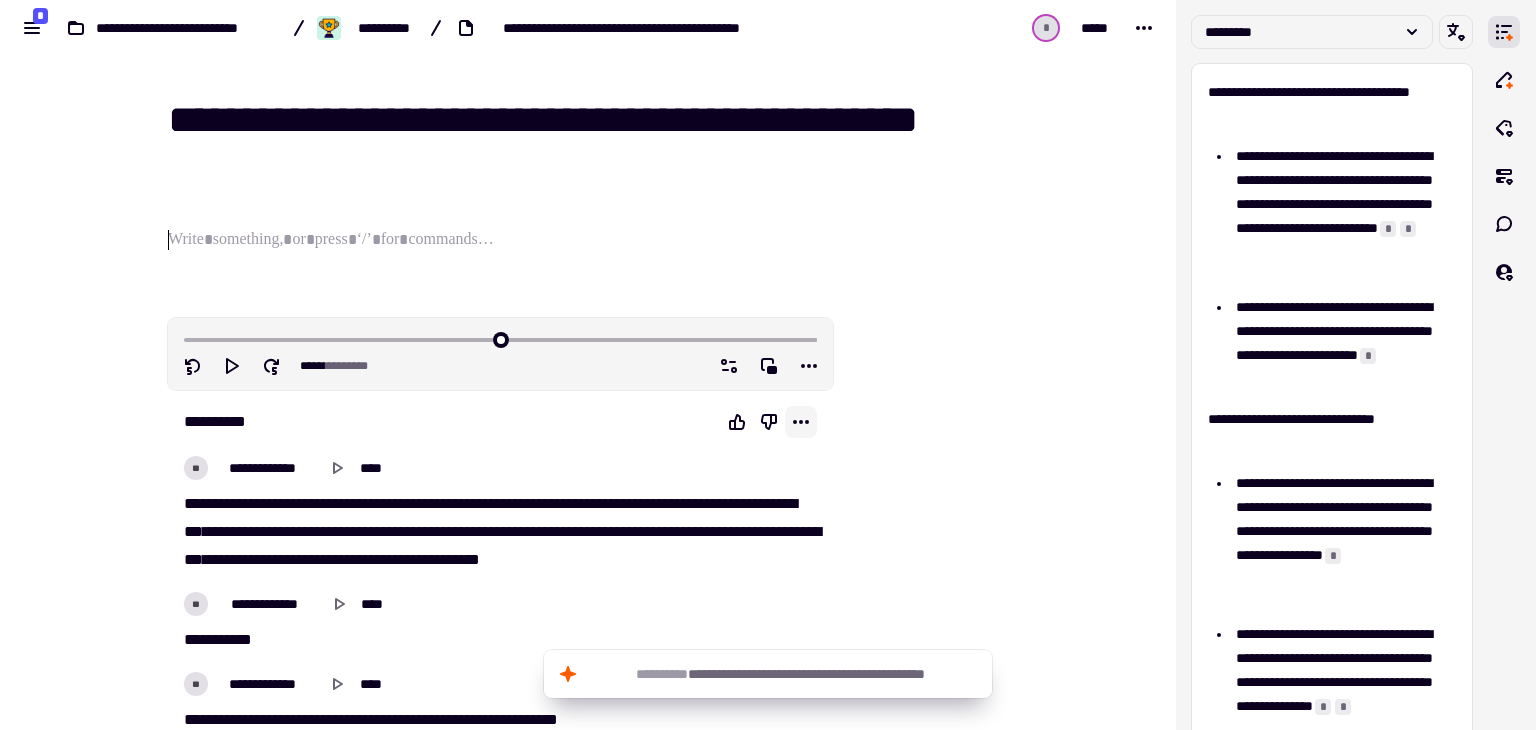 click 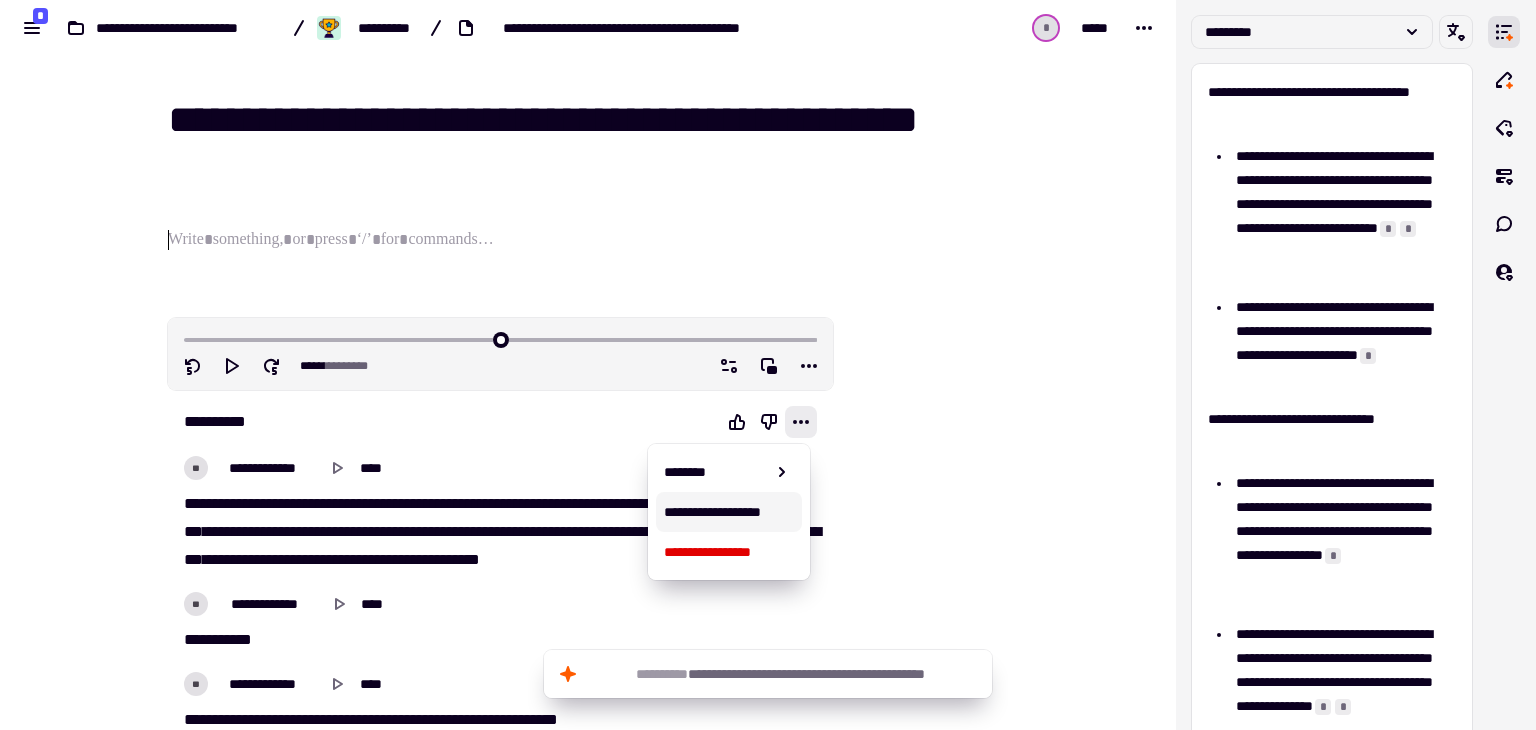 click on "**********" at bounding box center (728, 512) 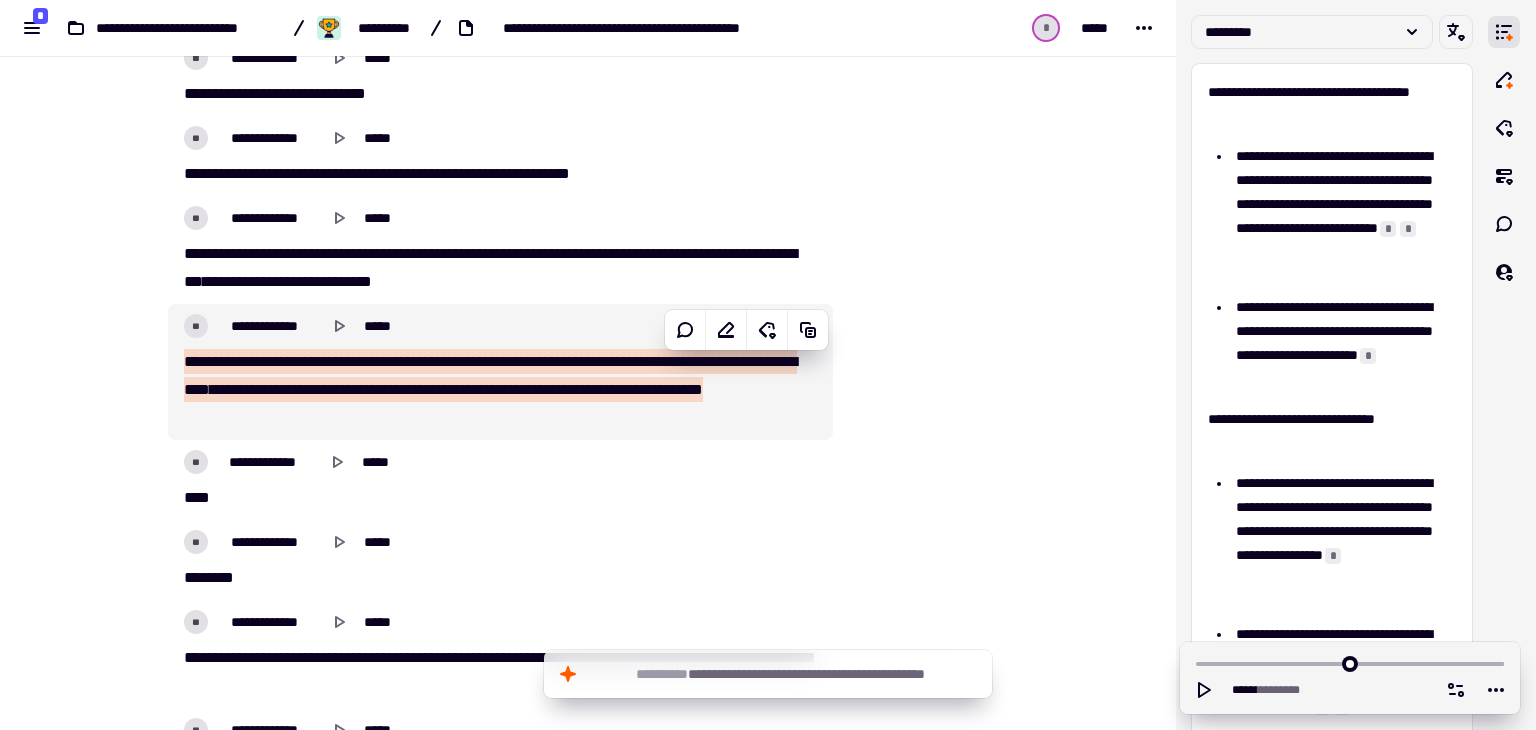 scroll, scrollTop: 10960, scrollLeft: 0, axis: vertical 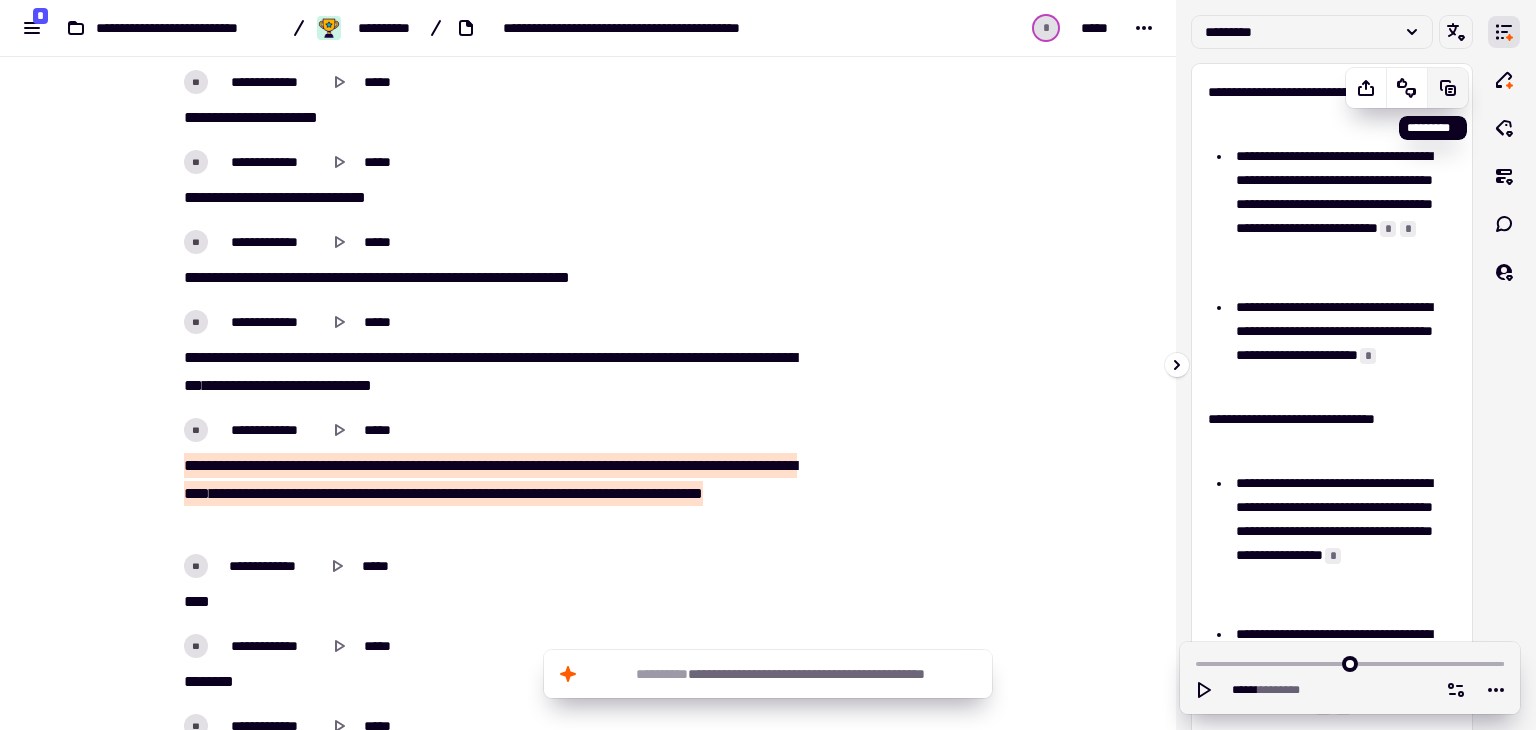 click 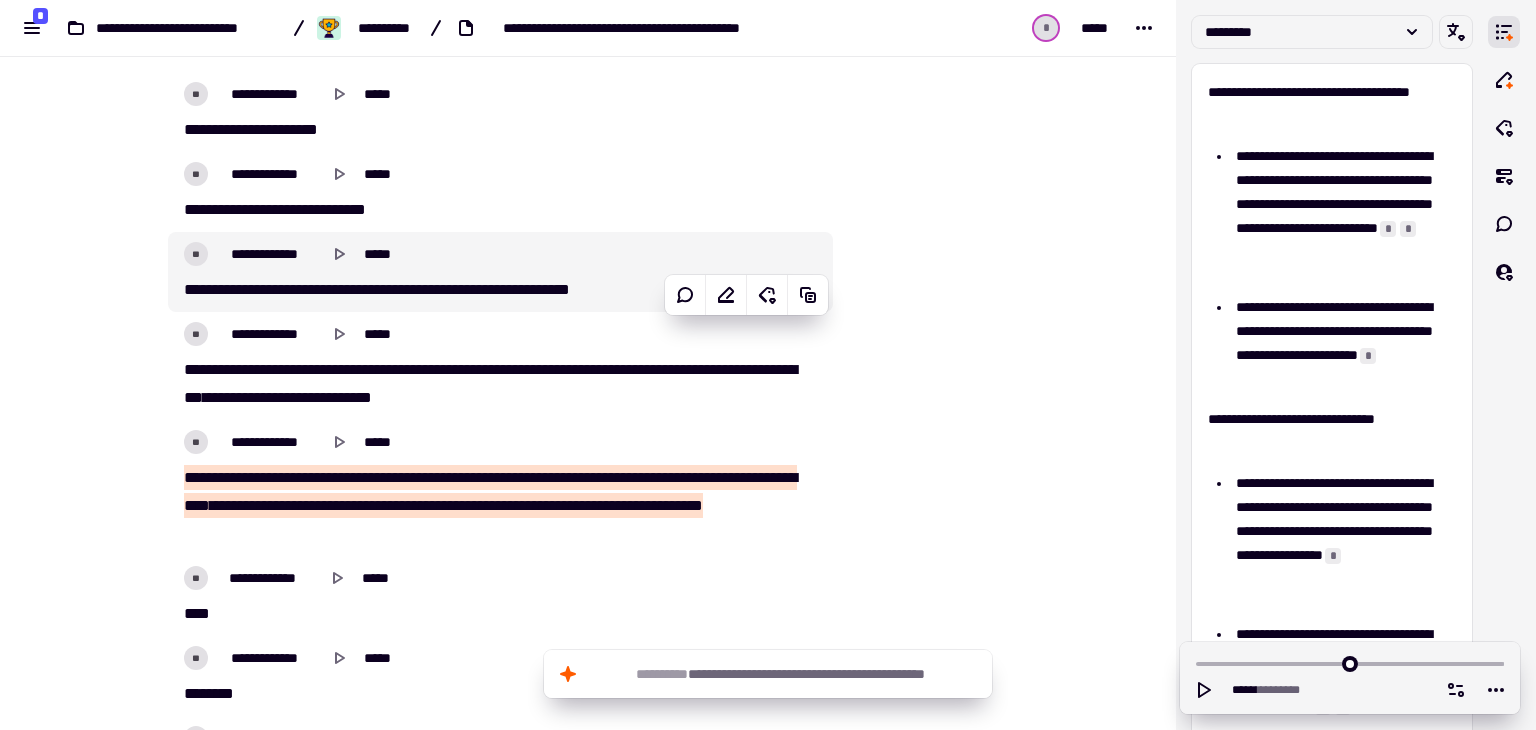 scroll, scrollTop: 10914, scrollLeft: 0, axis: vertical 